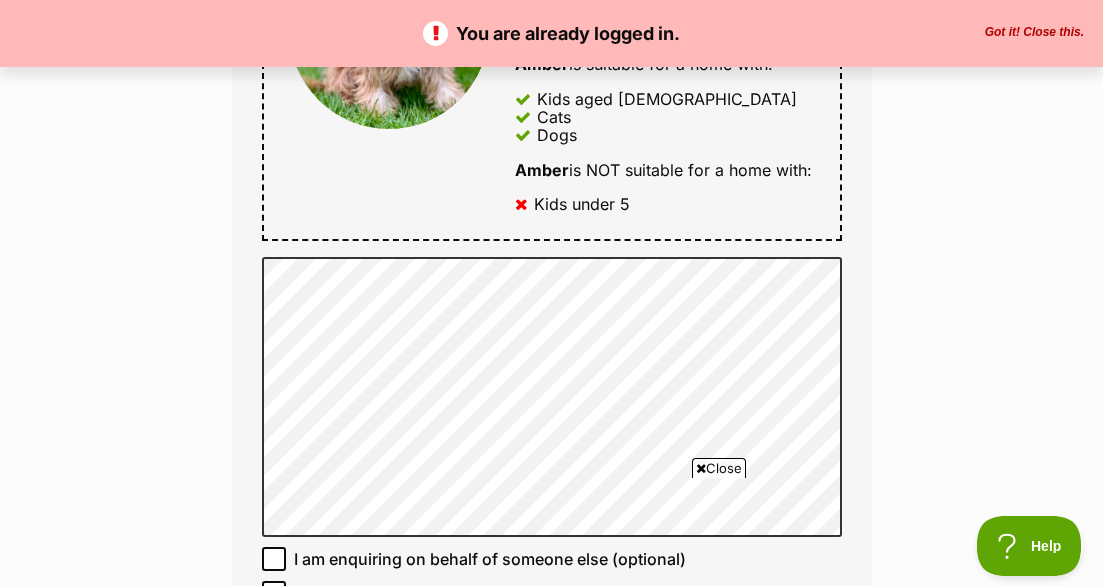 scroll, scrollTop: 0, scrollLeft: 0, axis: both 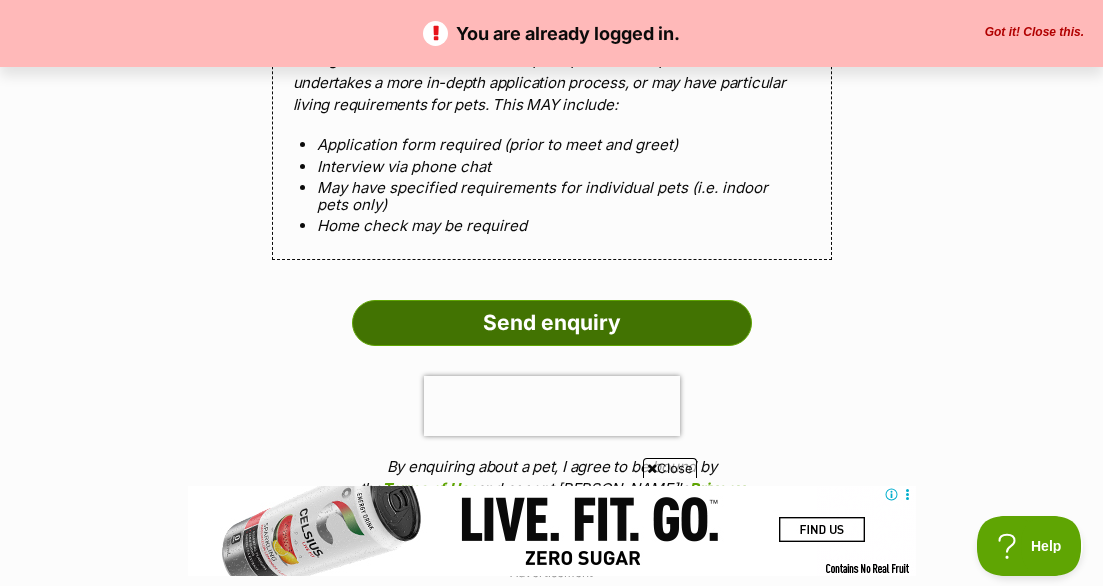 click on "Send enquiry" at bounding box center [552, 323] 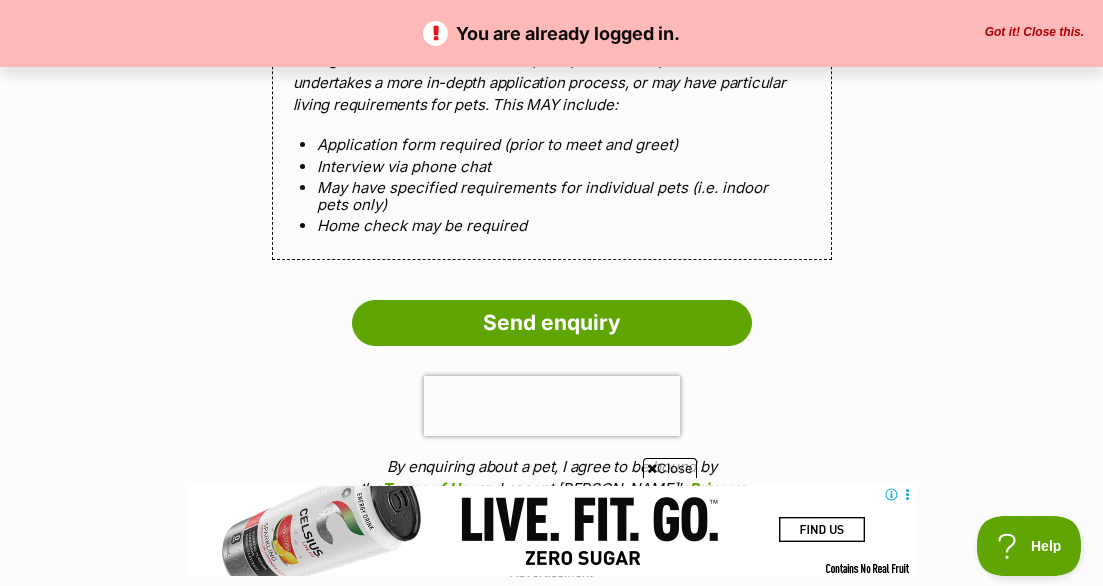 scroll, scrollTop: 1893, scrollLeft: 0, axis: vertical 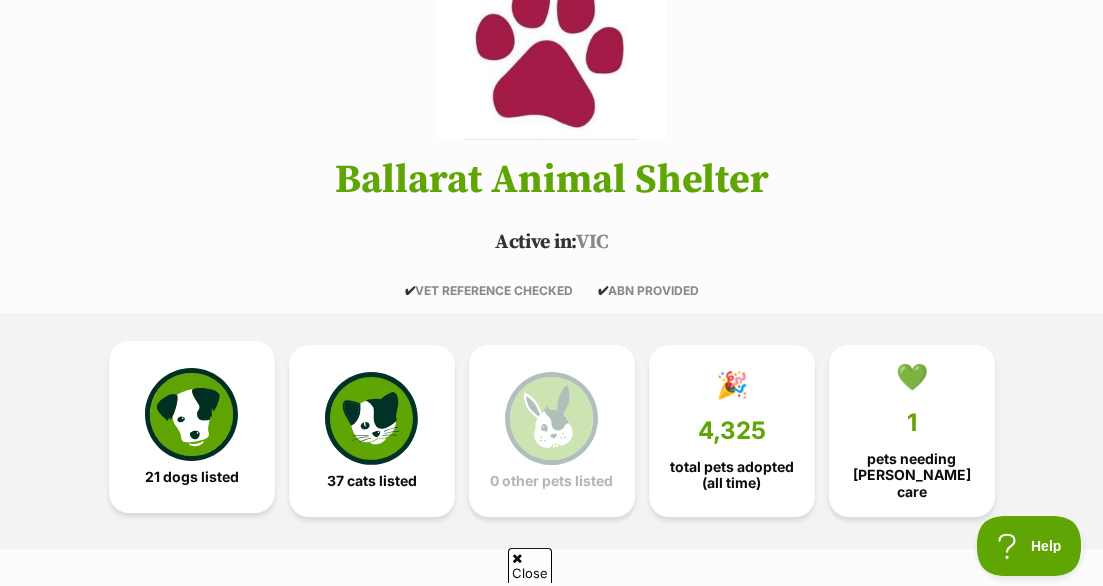 click at bounding box center [191, 414] 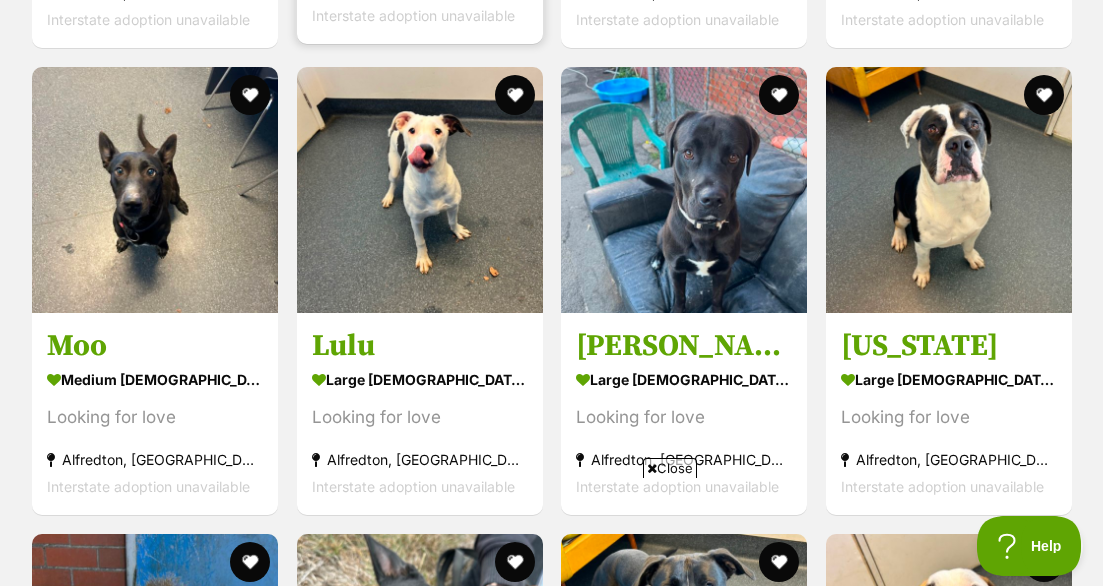 scroll, scrollTop: 2936, scrollLeft: 0, axis: vertical 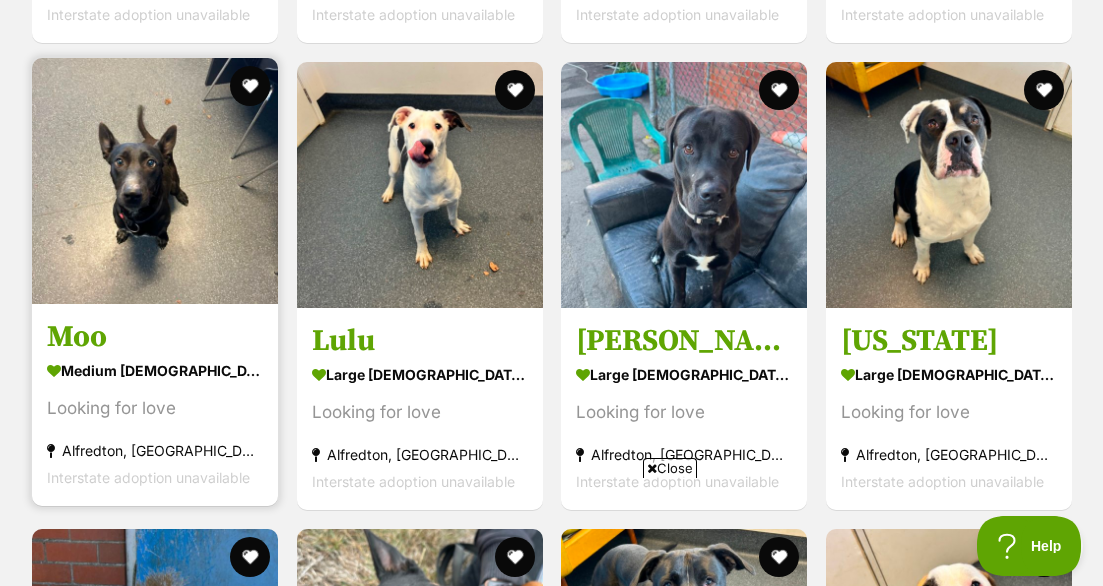 click at bounding box center (155, 181) 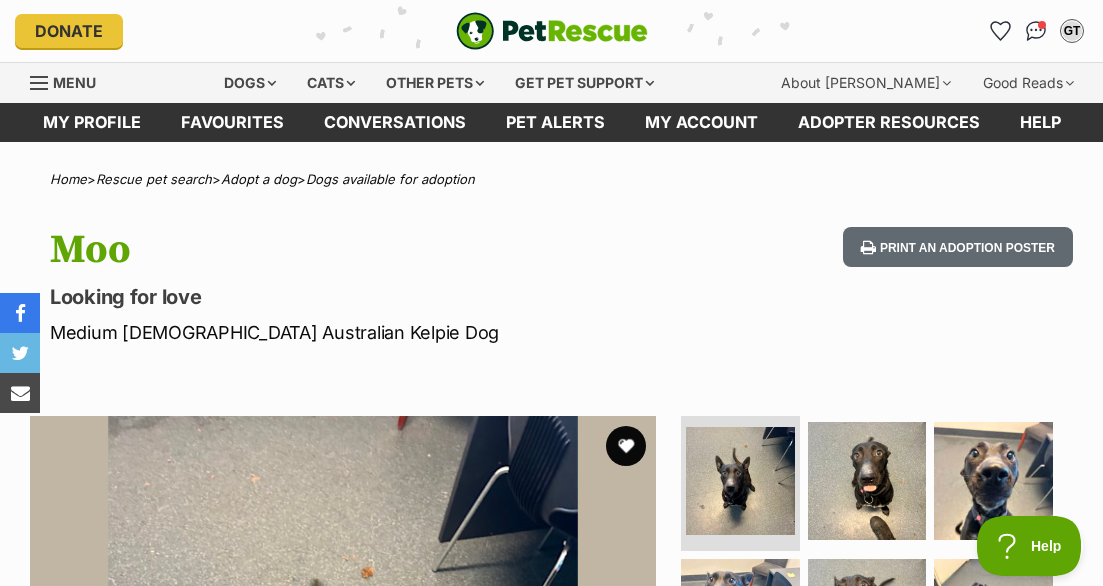 scroll, scrollTop: 0, scrollLeft: 0, axis: both 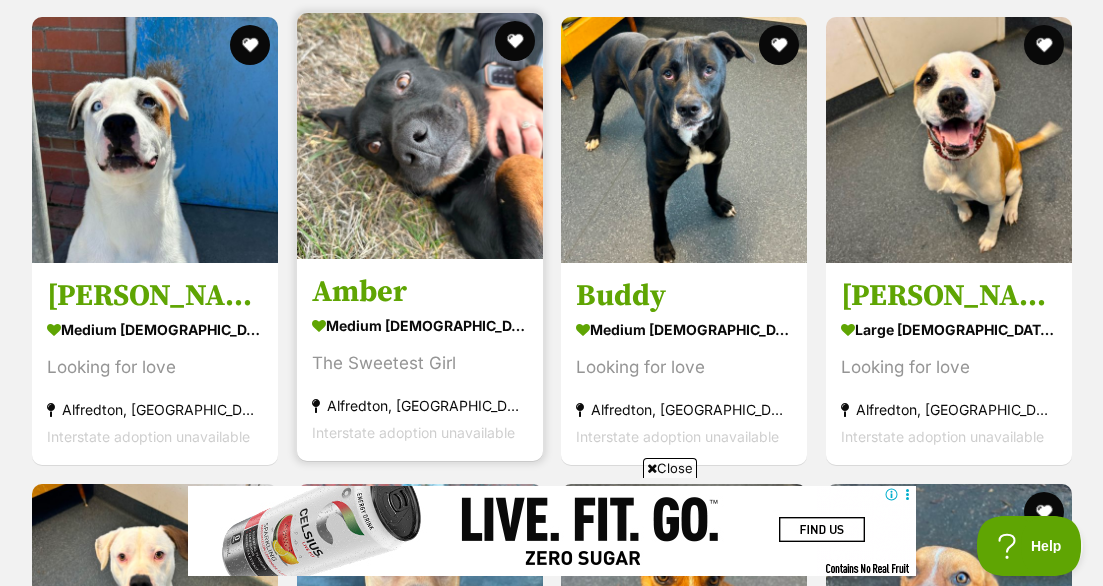 click at bounding box center [420, 136] 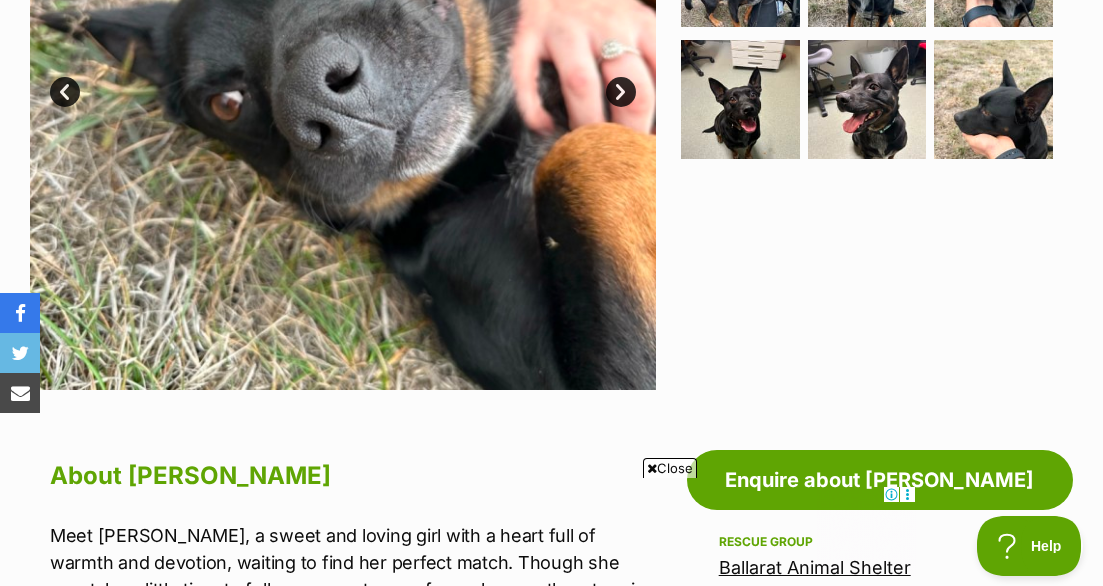 scroll, scrollTop: 621, scrollLeft: 0, axis: vertical 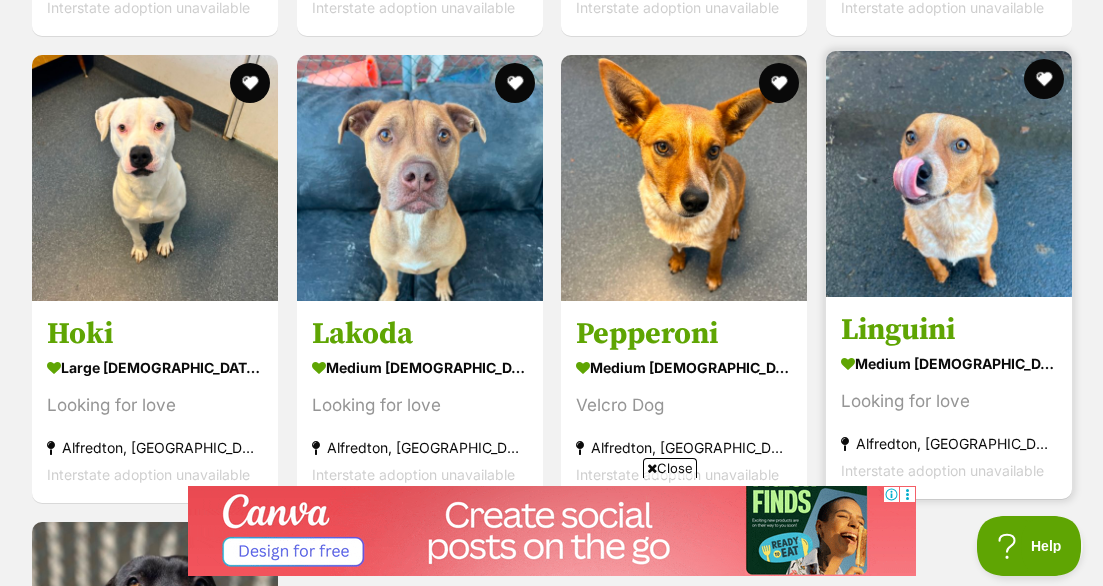 click at bounding box center [949, 174] 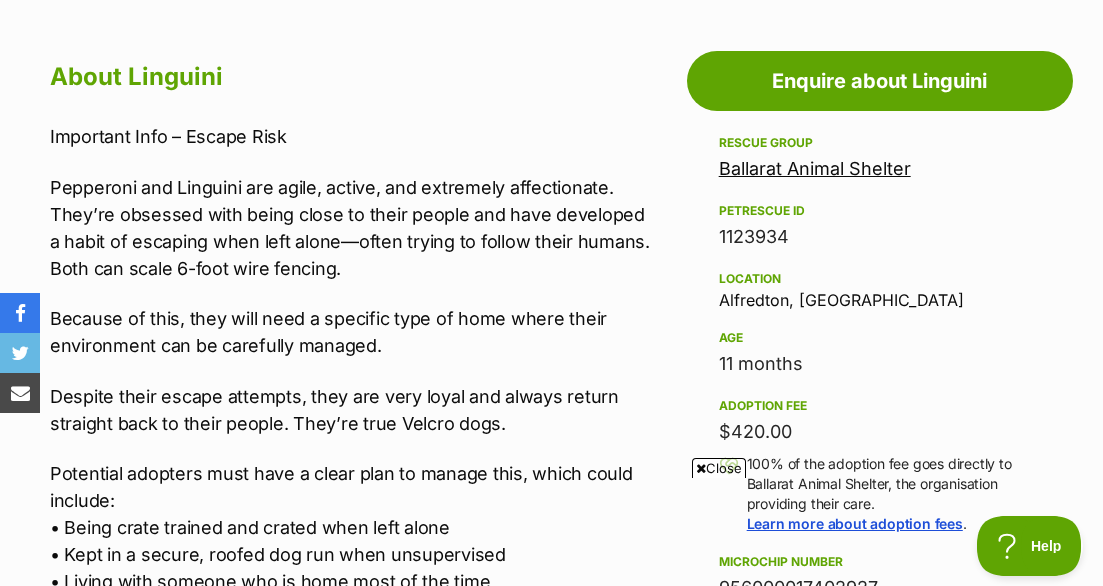 scroll, scrollTop: 1079, scrollLeft: 0, axis: vertical 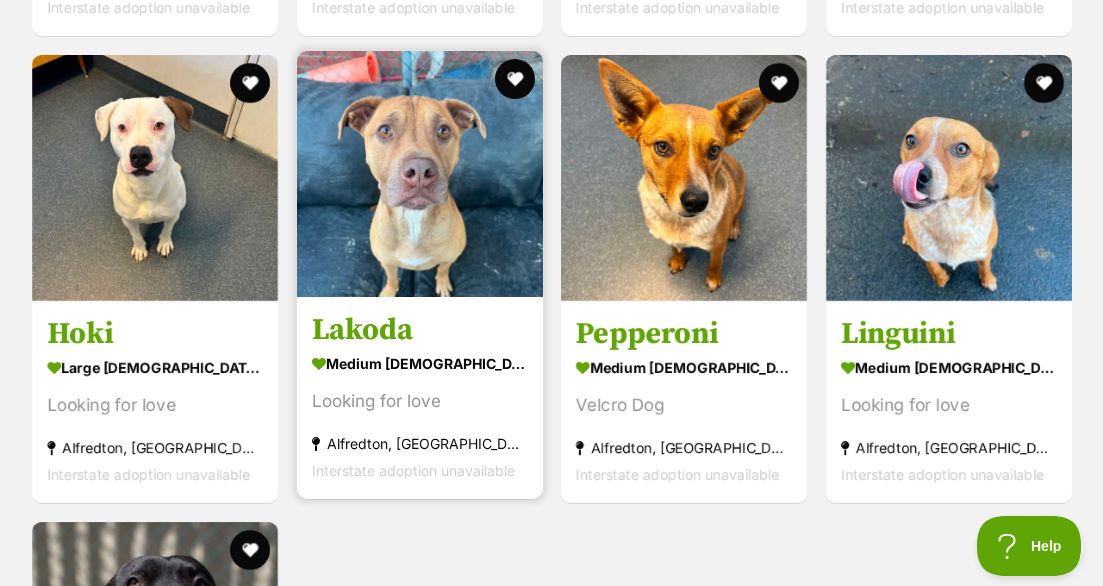 click at bounding box center (420, 174) 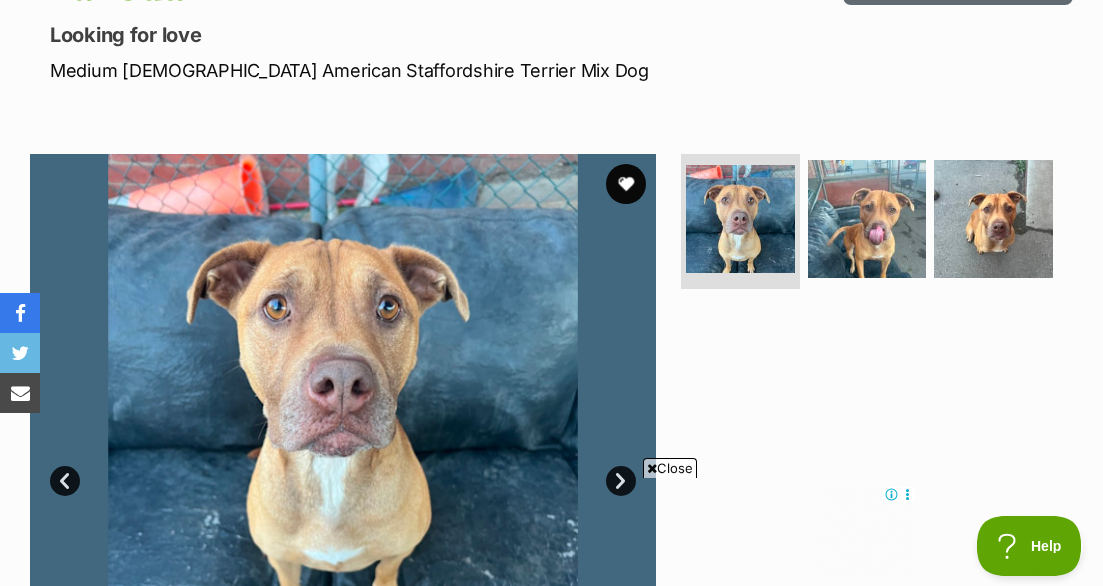scroll, scrollTop: 253, scrollLeft: 0, axis: vertical 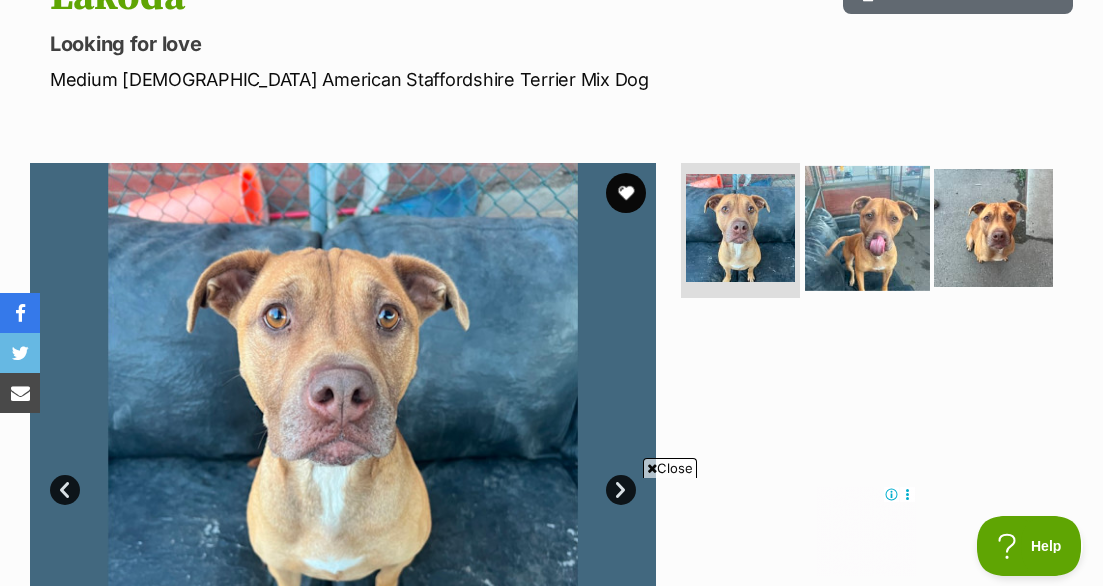 click at bounding box center [867, 227] 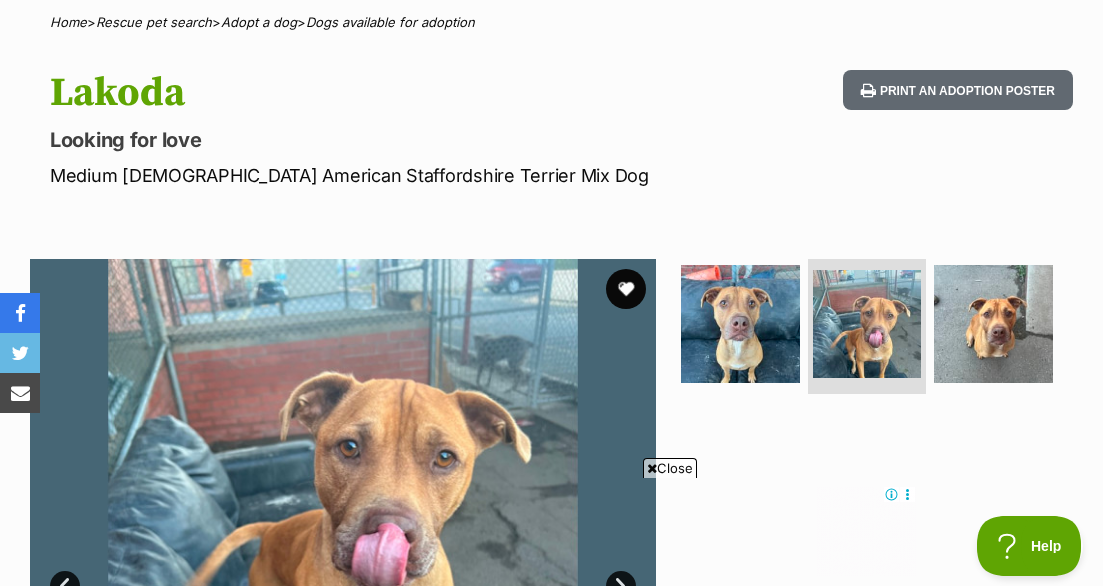 scroll, scrollTop: 110, scrollLeft: 0, axis: vertical 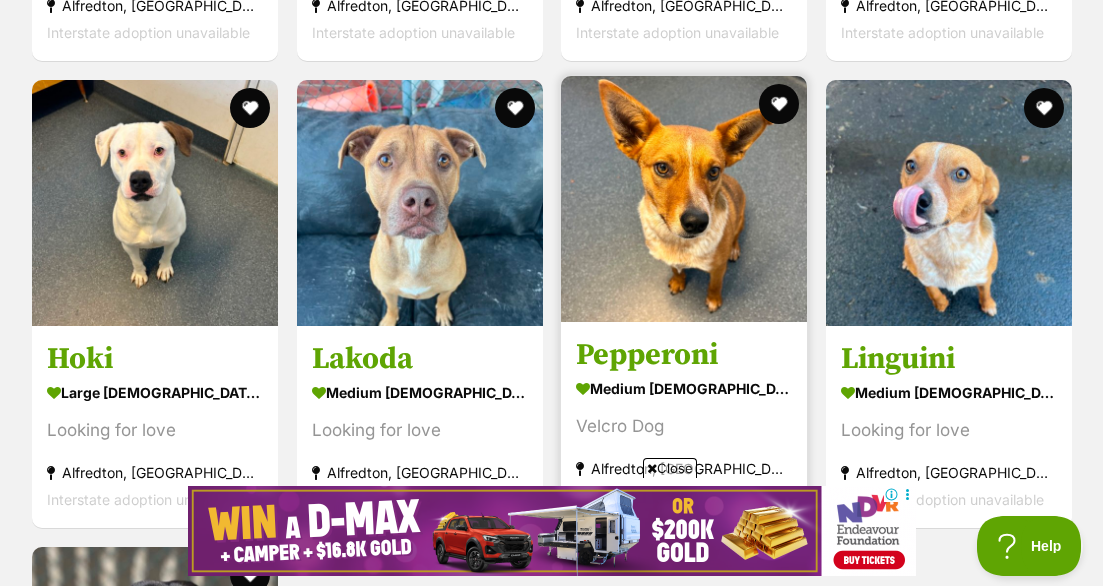 click at bounding box center (684, 199) 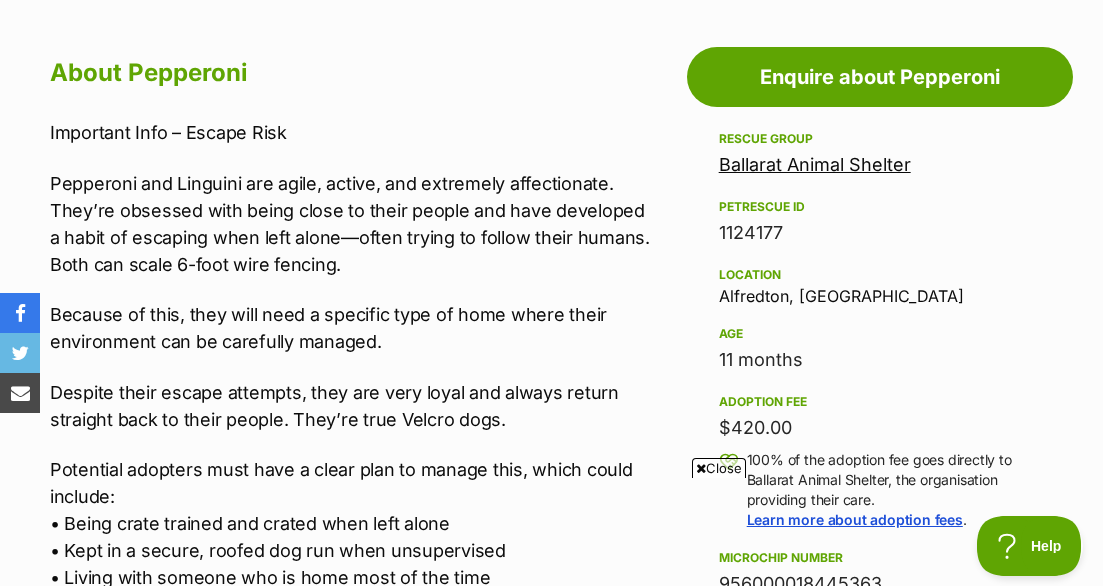 scroll, scrollTop: 0, scrollLeft: 0, axis: both 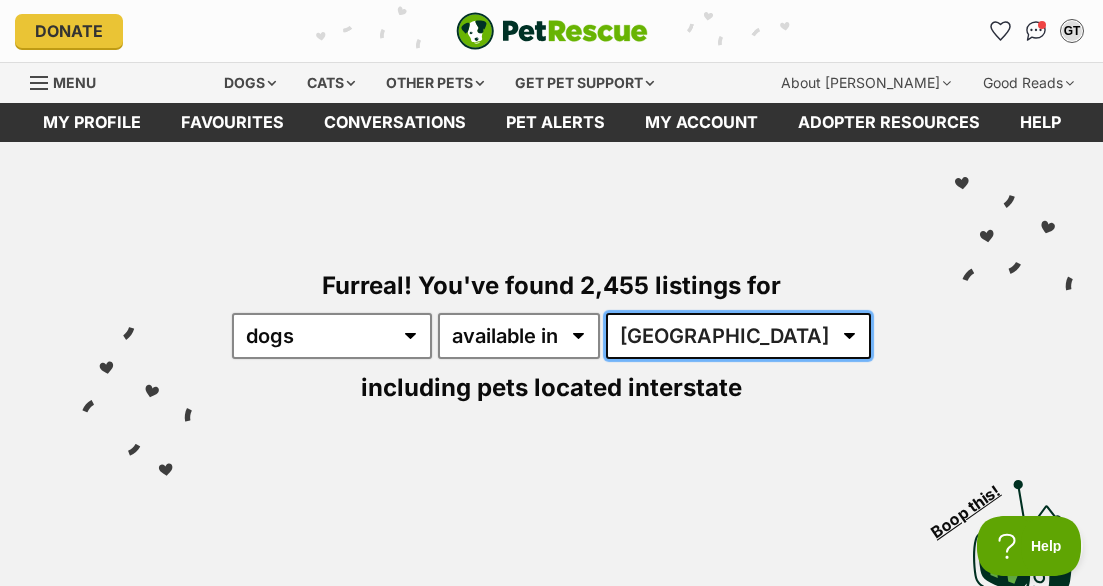 click on "Australia
ACT
NSW
NT
QLD
SA
TAS
VIC
WA" at bounding box center [738, 336] 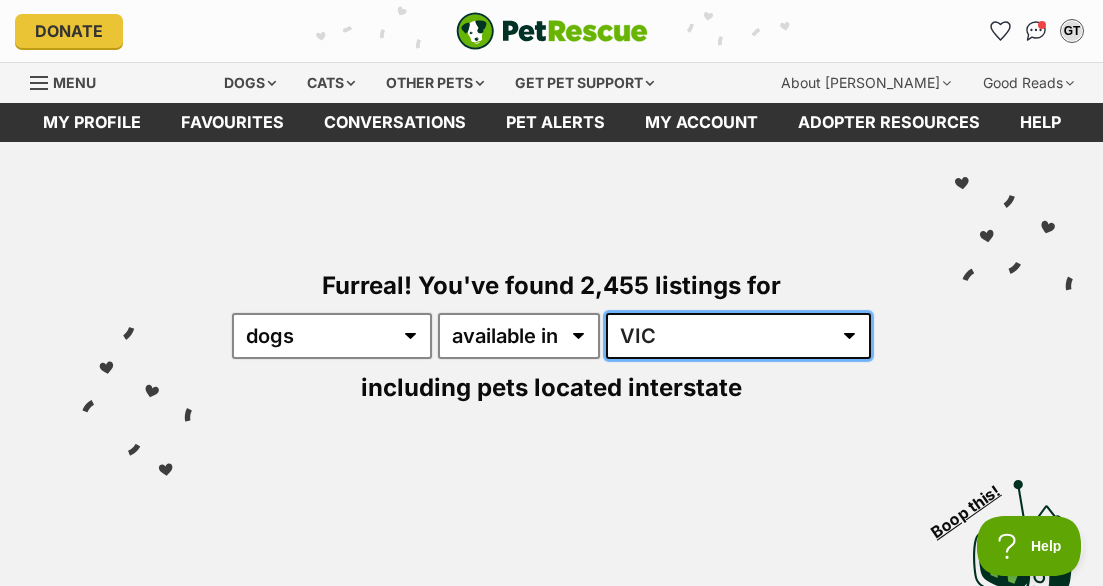 click on "VIC" at bounding box center (0, 0) 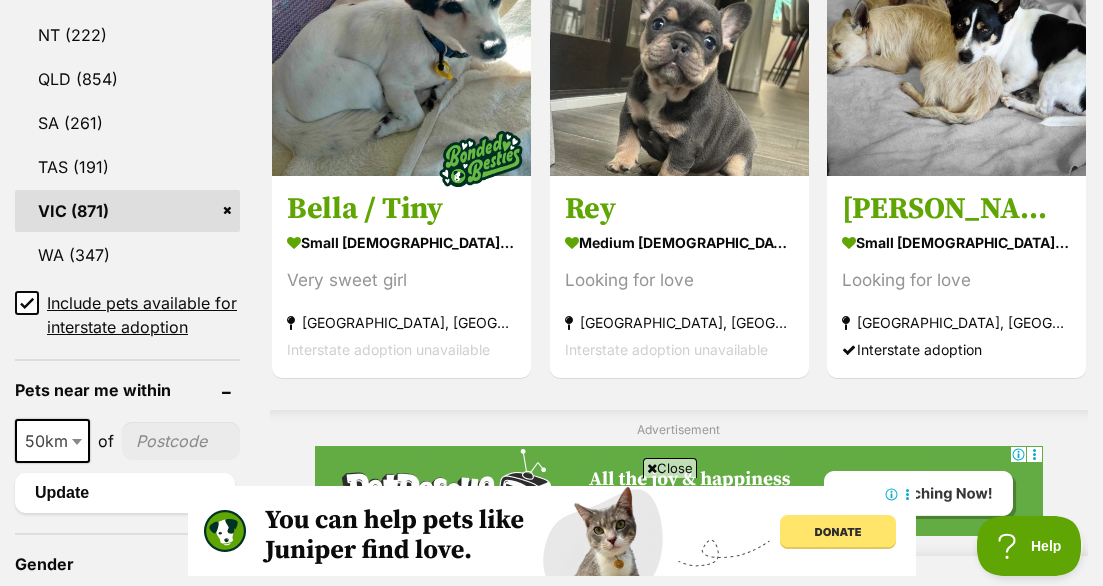 scroll, scrollTop: 1267, scrollLeft: 0, axis: vertical 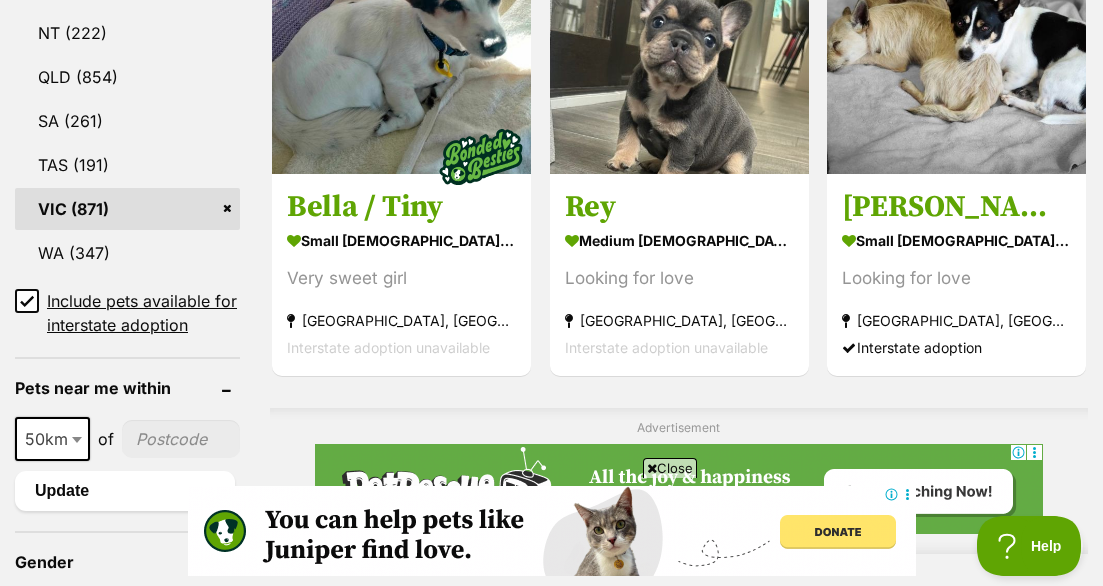 drag, startPoint x: 25, startPoint y: 321, endPoint x: 41, endPoint y: 326, distance: 16.763054 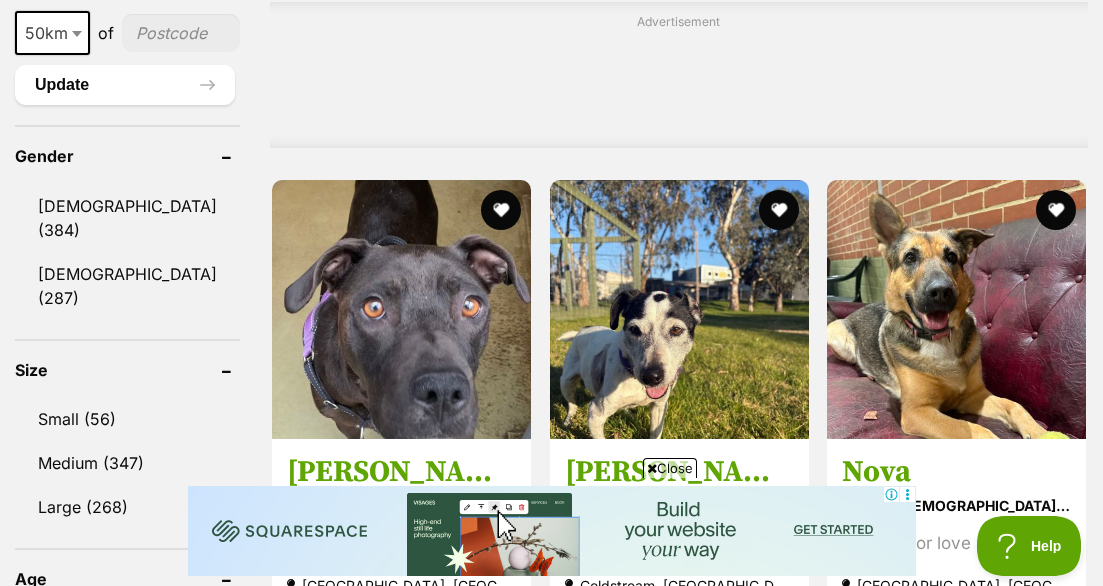 scroll, scrollTop: 1629, scrollLeft: 0, axis: vertical 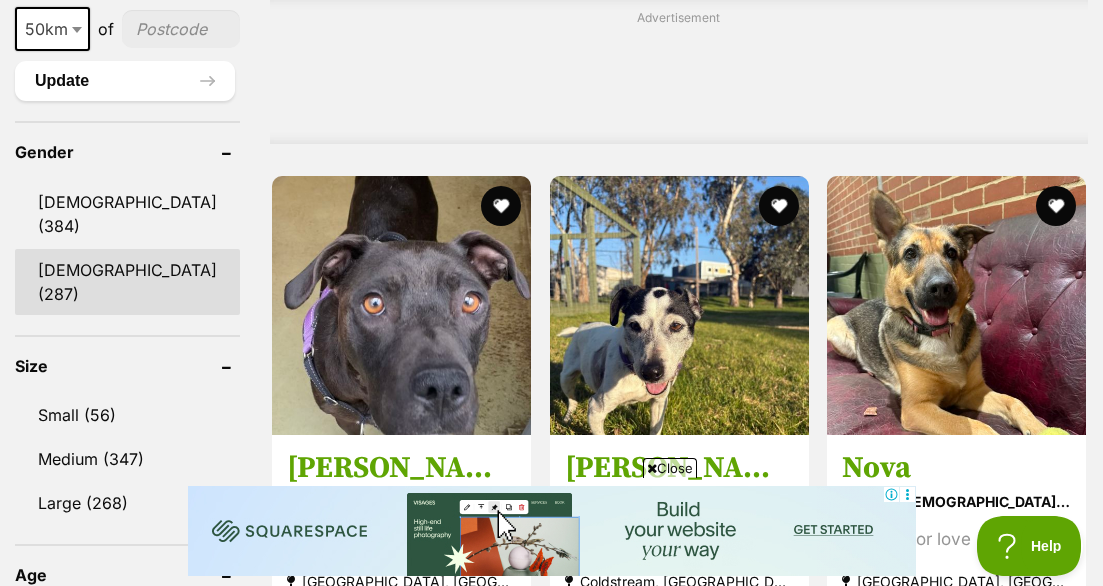 click on "[DEMOGRAPHIC_DATA] (287)" at bounding box center (127, 282) 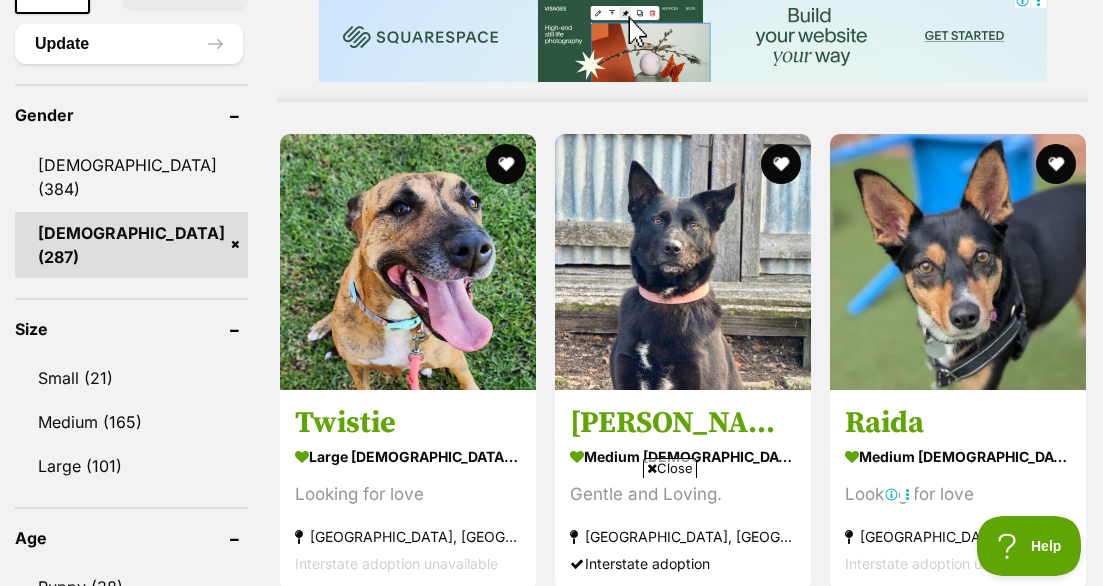 scroll, scrollTop: 1716, scrollLeft: 0, axis: vertical 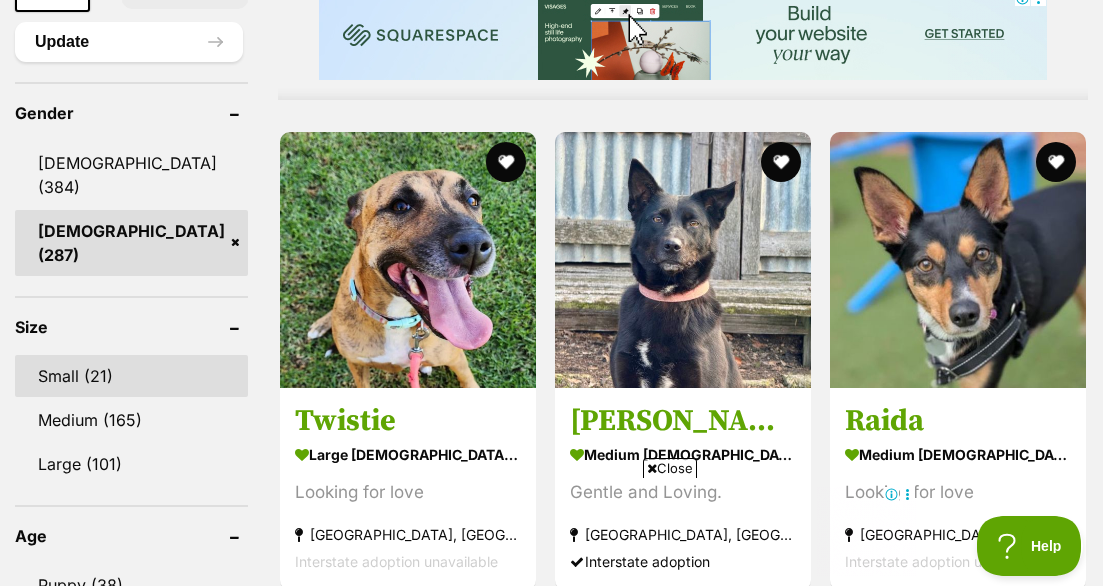 click on "Small (21)" at bounding box center [131, 376] 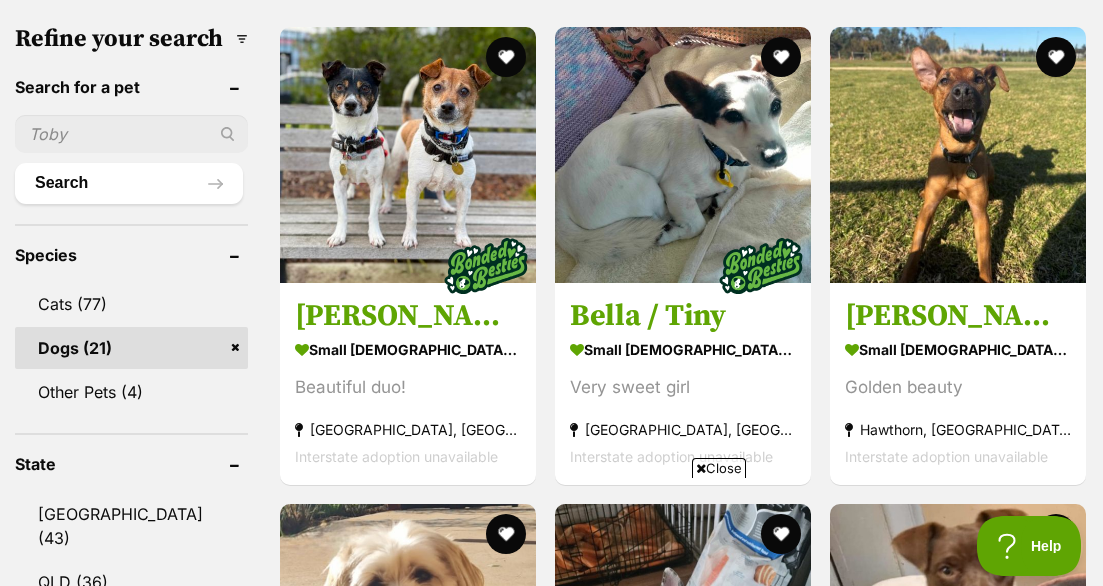 scroll, scrollTop: 685, scrollLeft: 0, axis: vertical 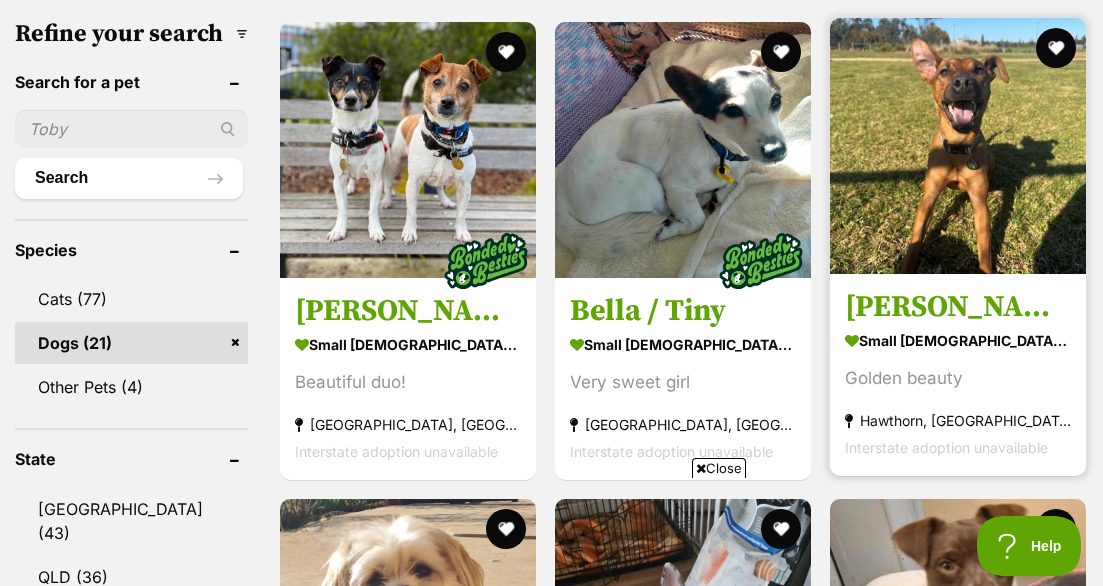 click at bounding box center (958, 146) 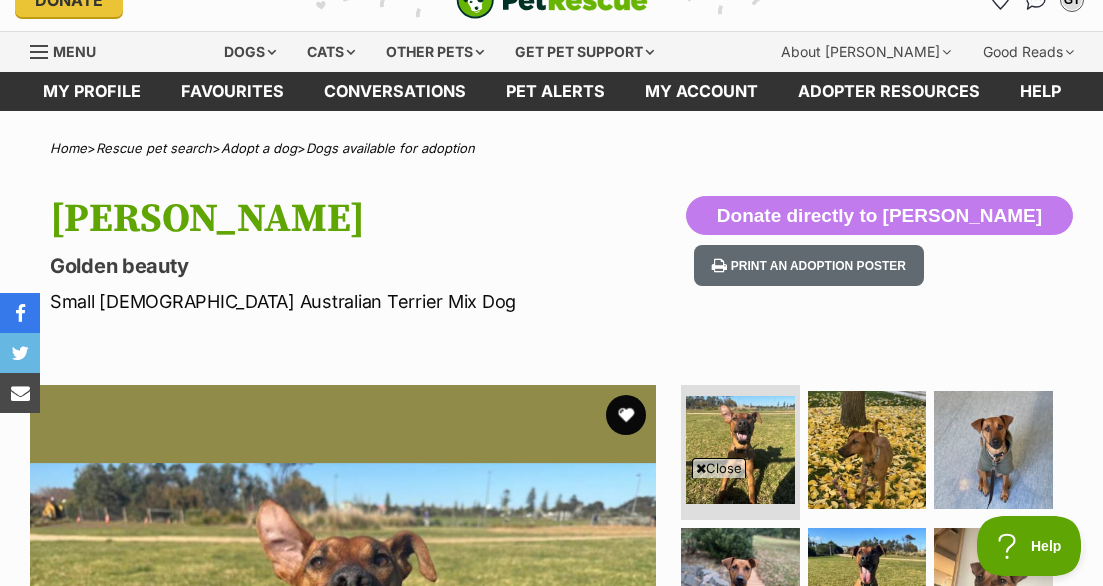 scroll, scrollTop: 3, scrollLeft: 0, axis: vertical 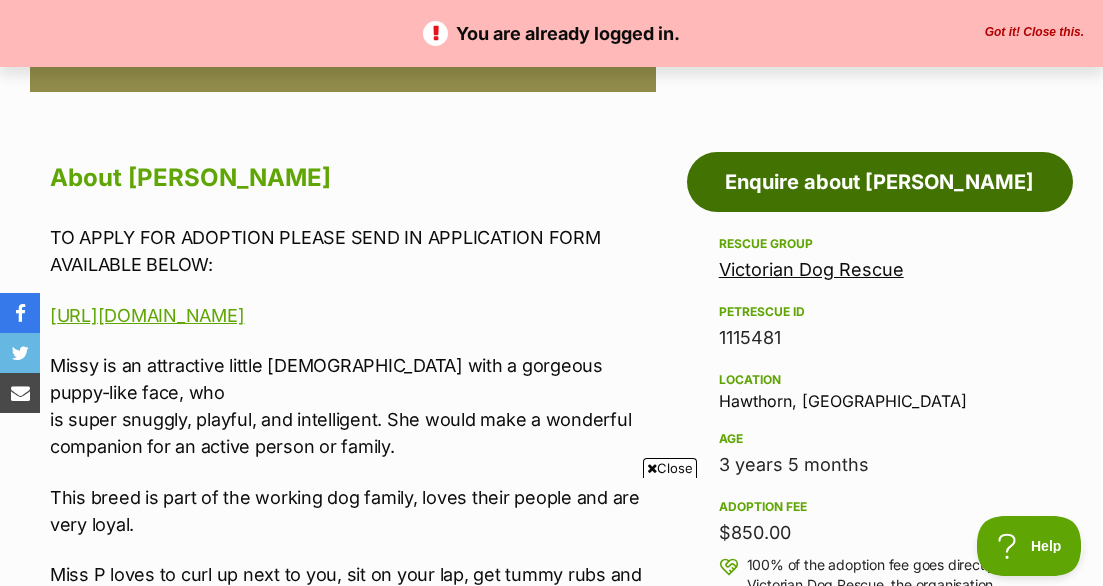 click on "Enquire about [PERSON_NAME]" at bounding box center (880, 182) 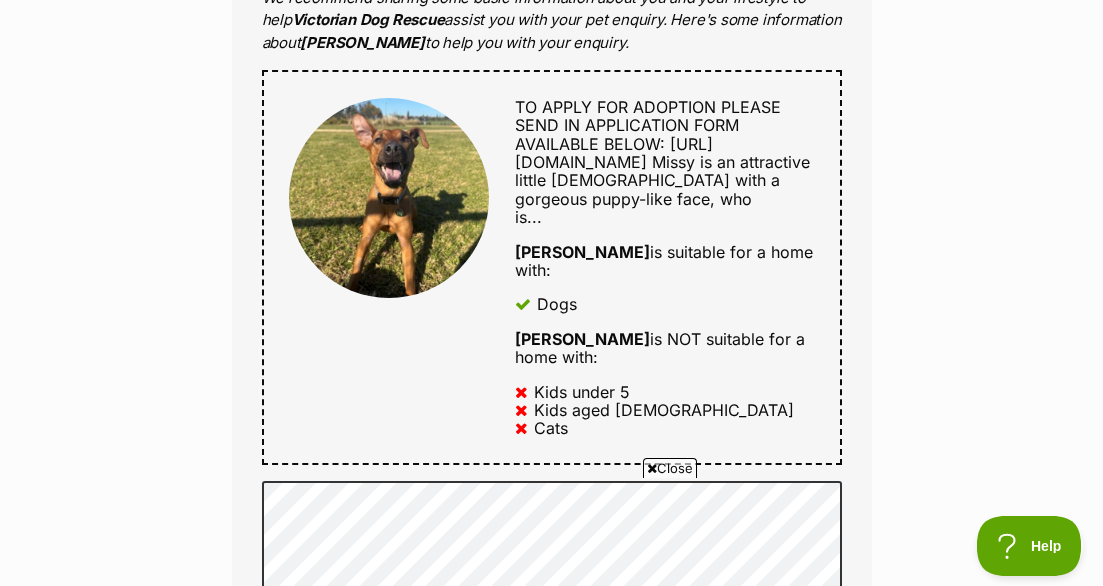 scroll, scrollTop: 941, scrollLeft: 0, axis: vertical 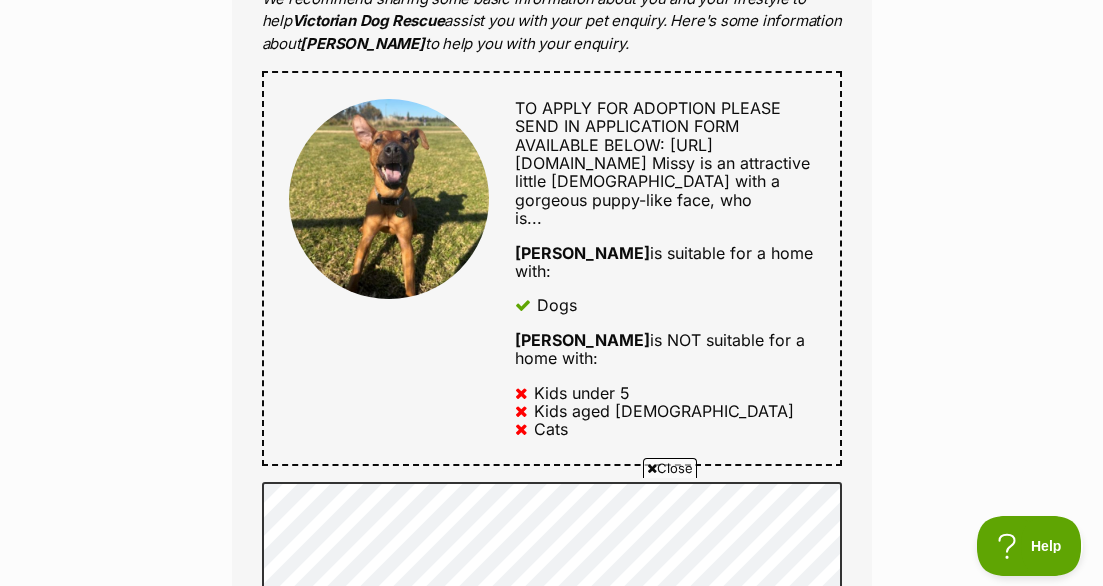 click on "Missy is an attractive little lady with a gorgeous puppy-like face, who
is..." at bounding box center [662, 190] 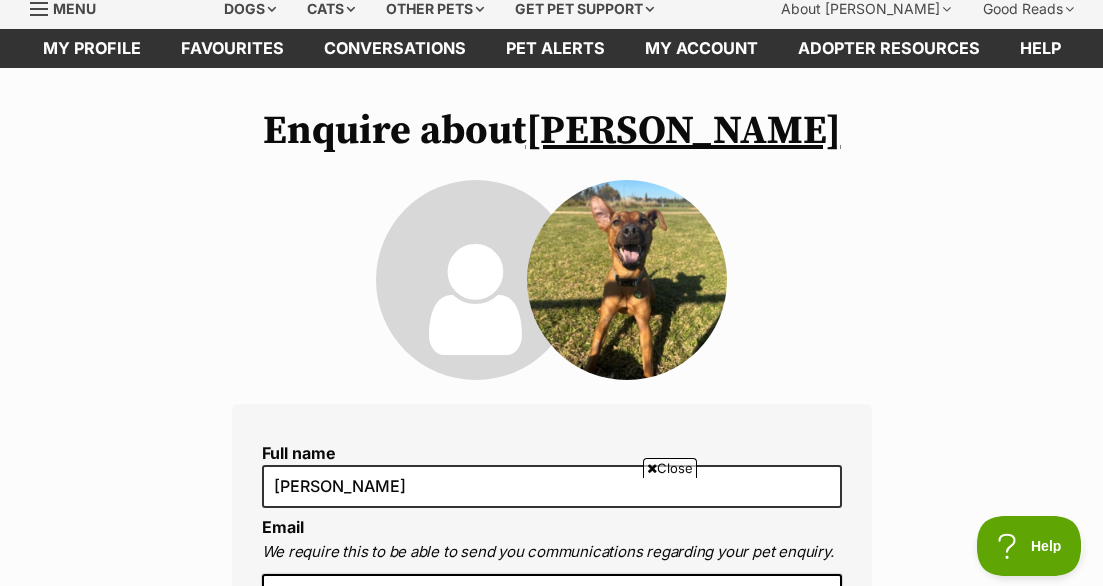 scroll, scrollTop: 0, scrollLeft: 0, axis: both 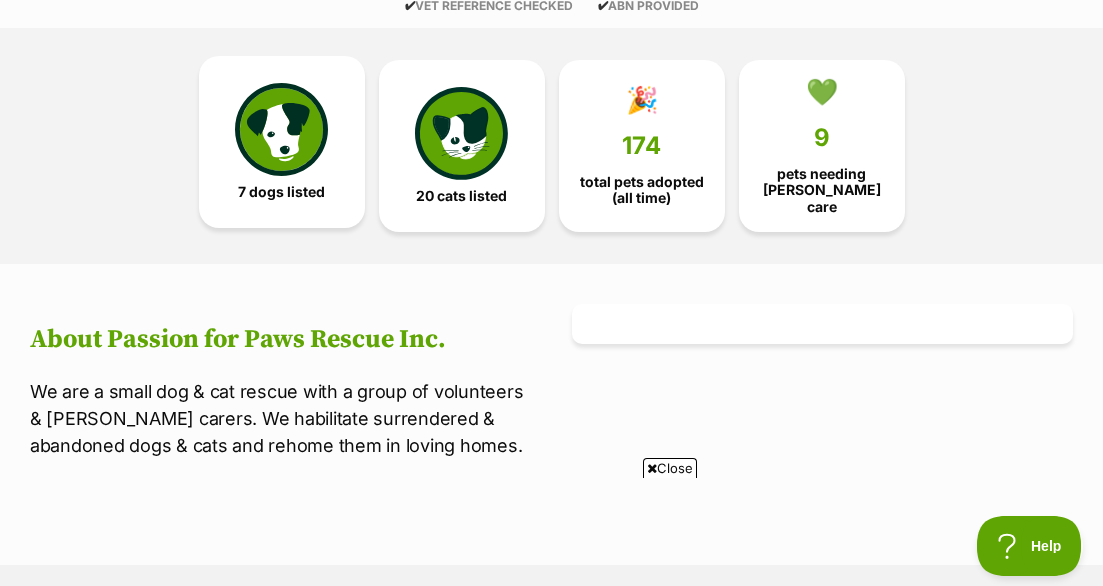 click at bounding box center [281, 129] 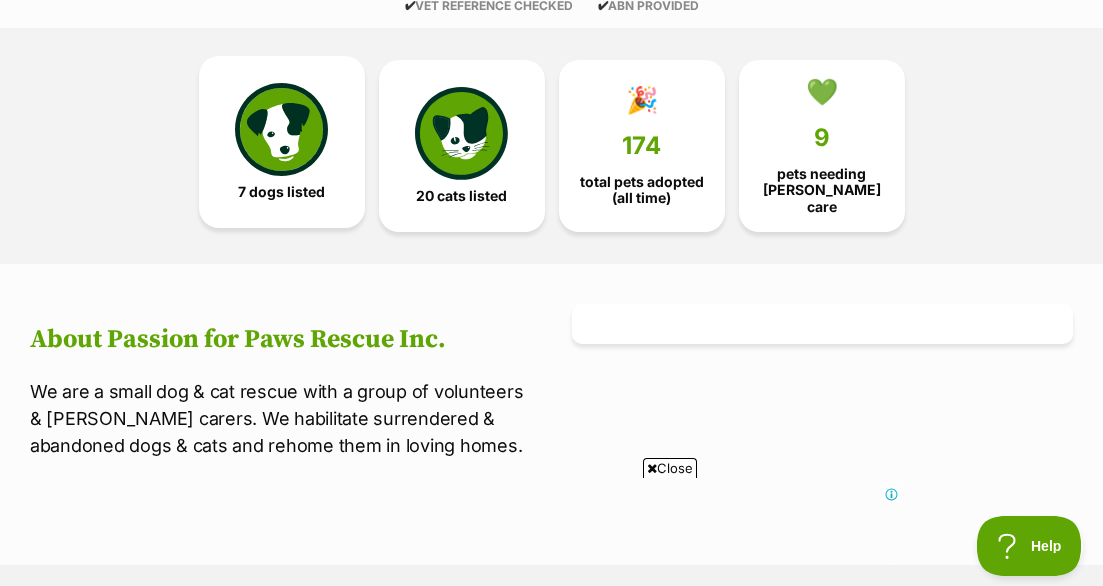 scroll, scrollTop: 0, scrollLeft: 0, axis: both 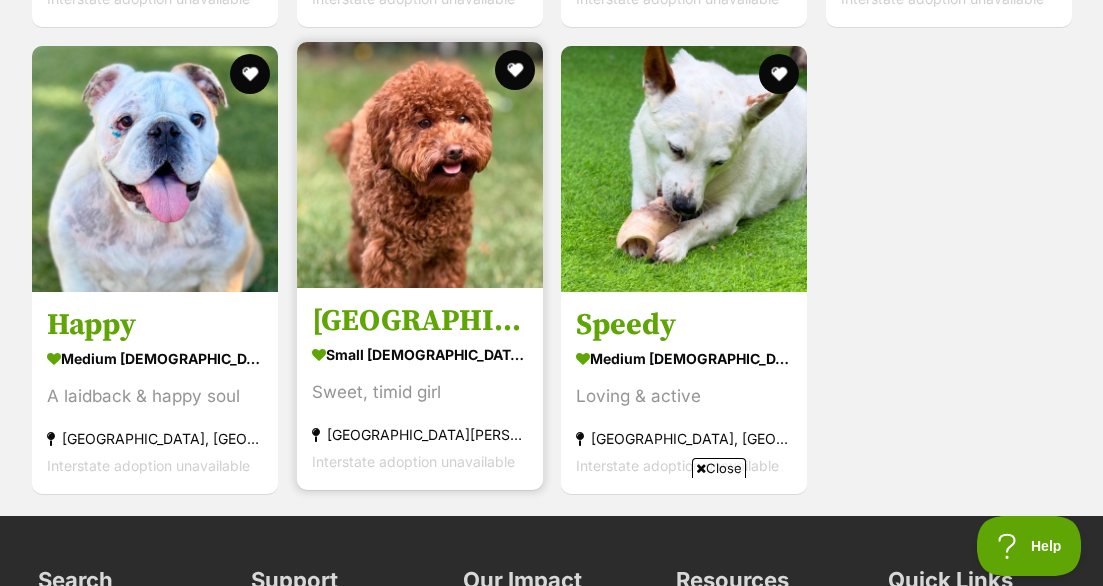 click at bounding box center (420, 165) 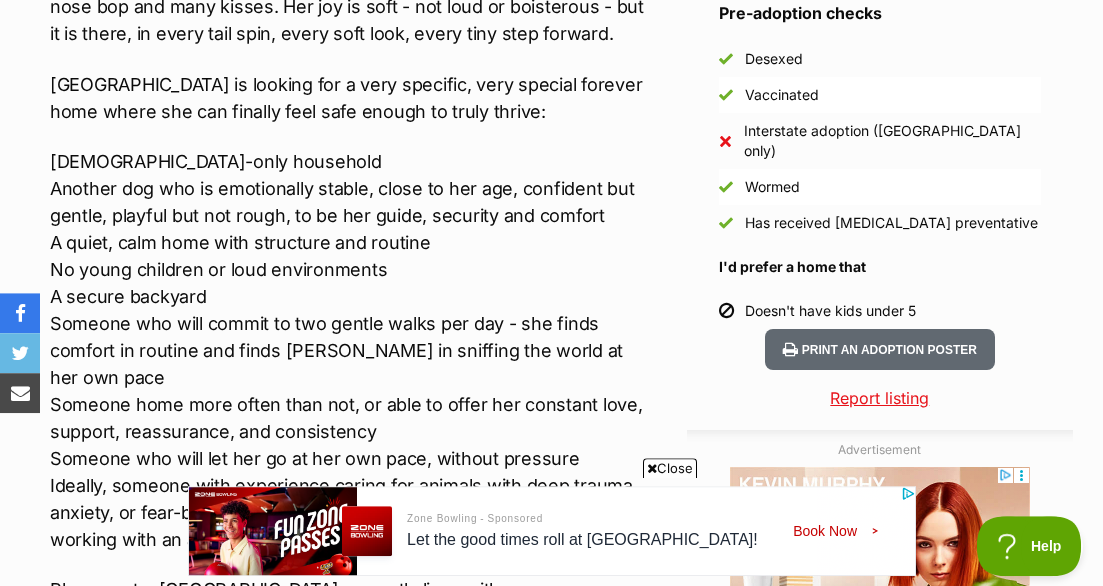 scroll, scrollTop: 0, scrollLeft: 0, axis: both 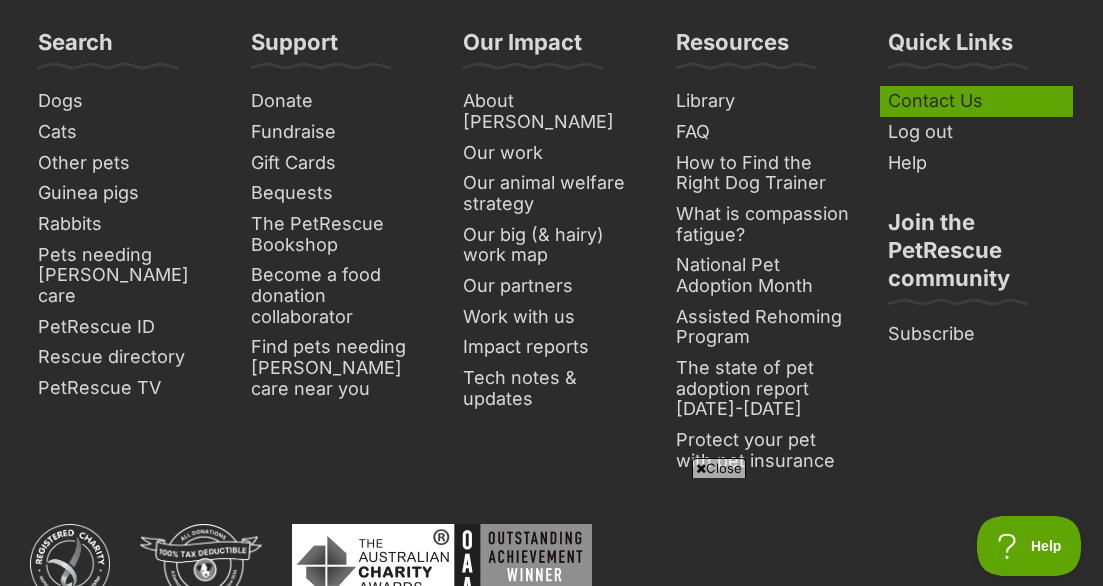 click on "Contact Us" at bounding box center [976, 101] 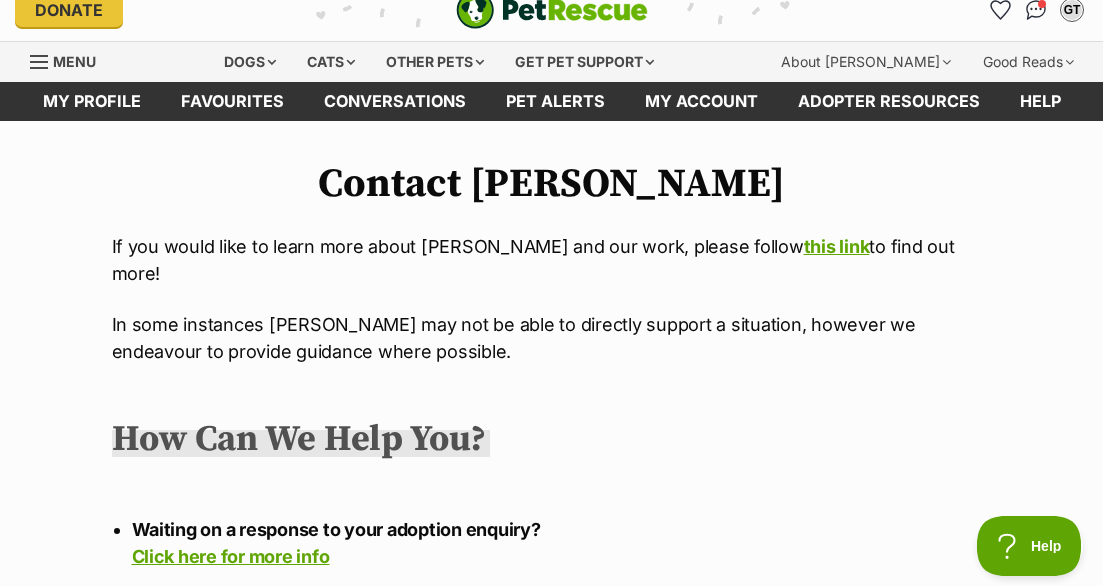 scroll, scrollTop: 0, scrollLeft: 0, axis: both 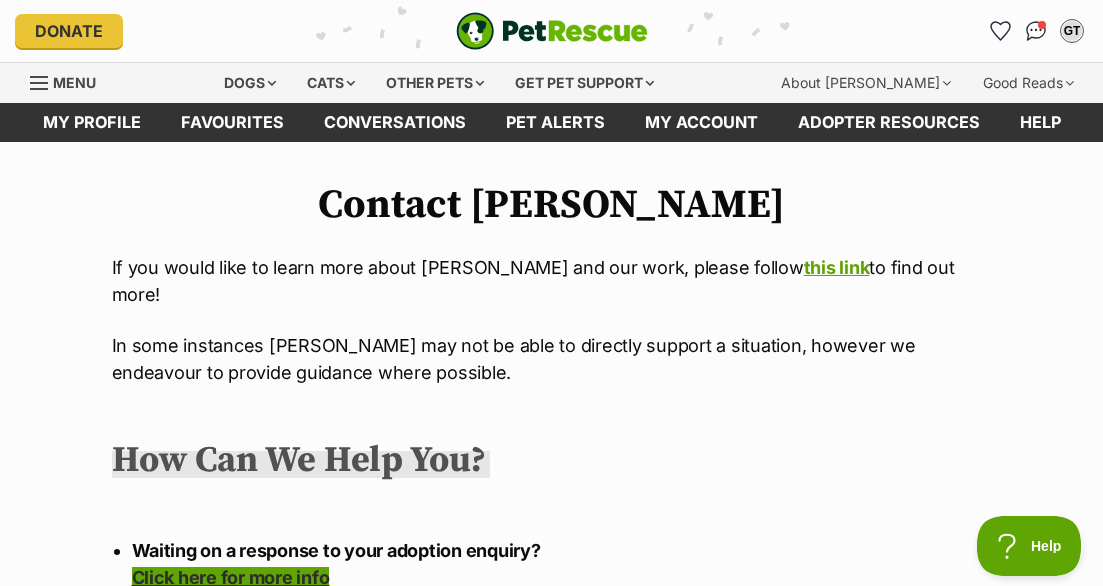click on "Click here for more info" at bounding box center [231, 577] 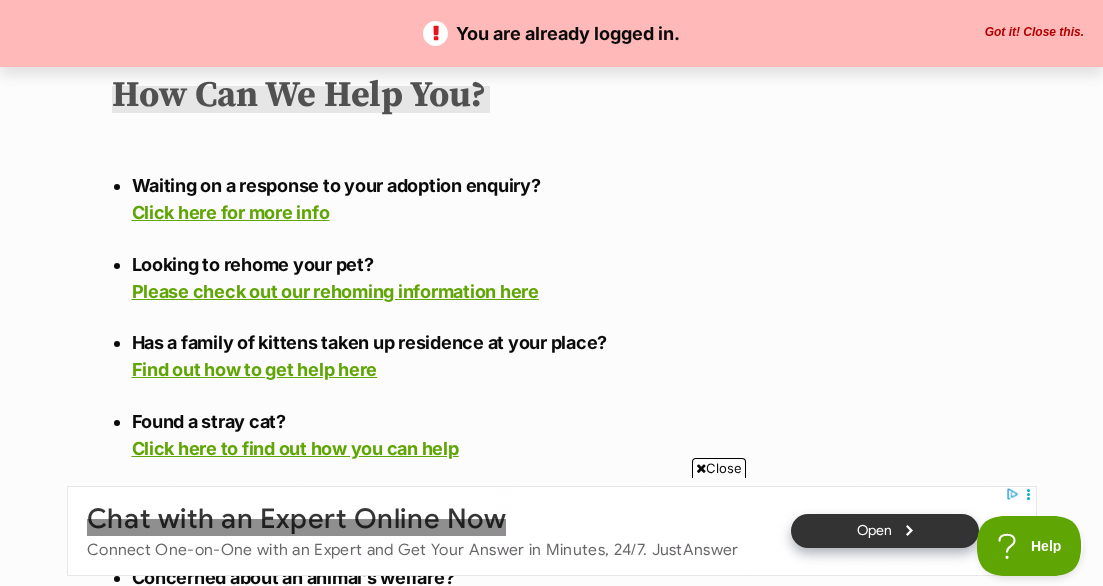 scroll, scrollTop: 387, scrollLeft: 0, axis: vertical 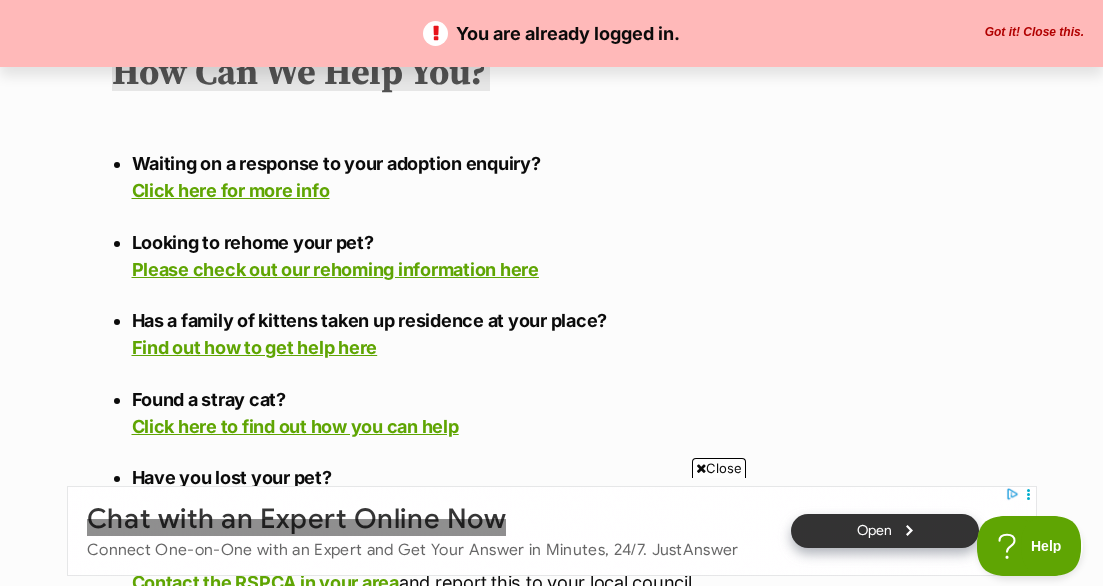drag, startPoint x: 623, startPoint y: 90, endPoint x: 634, endPoint y: 93, distance: 11.401754 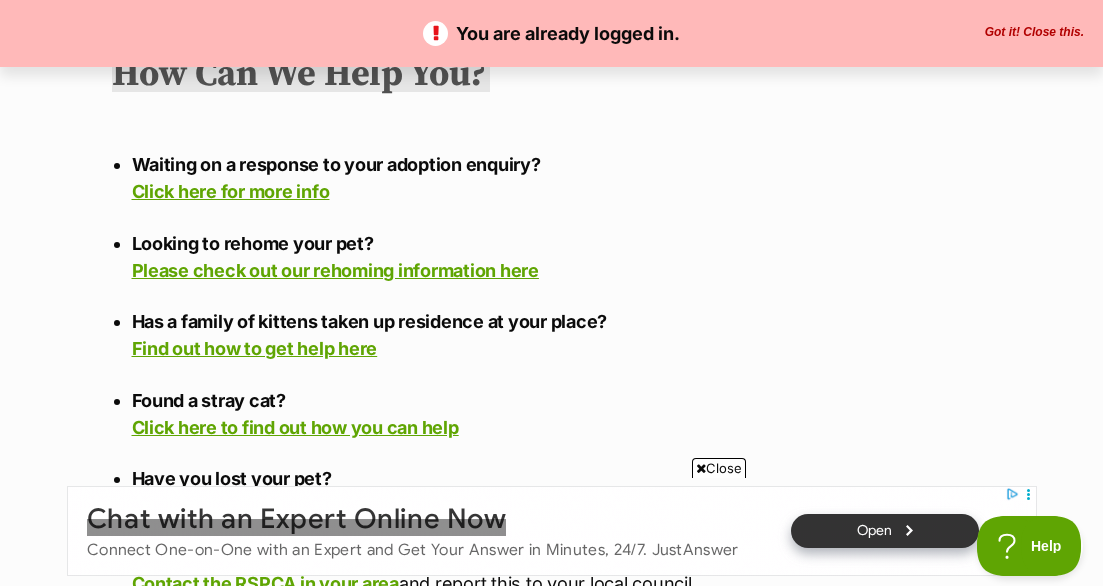 scroll, scrollTop: 389, scrollLeft: 0, axis: vertical 